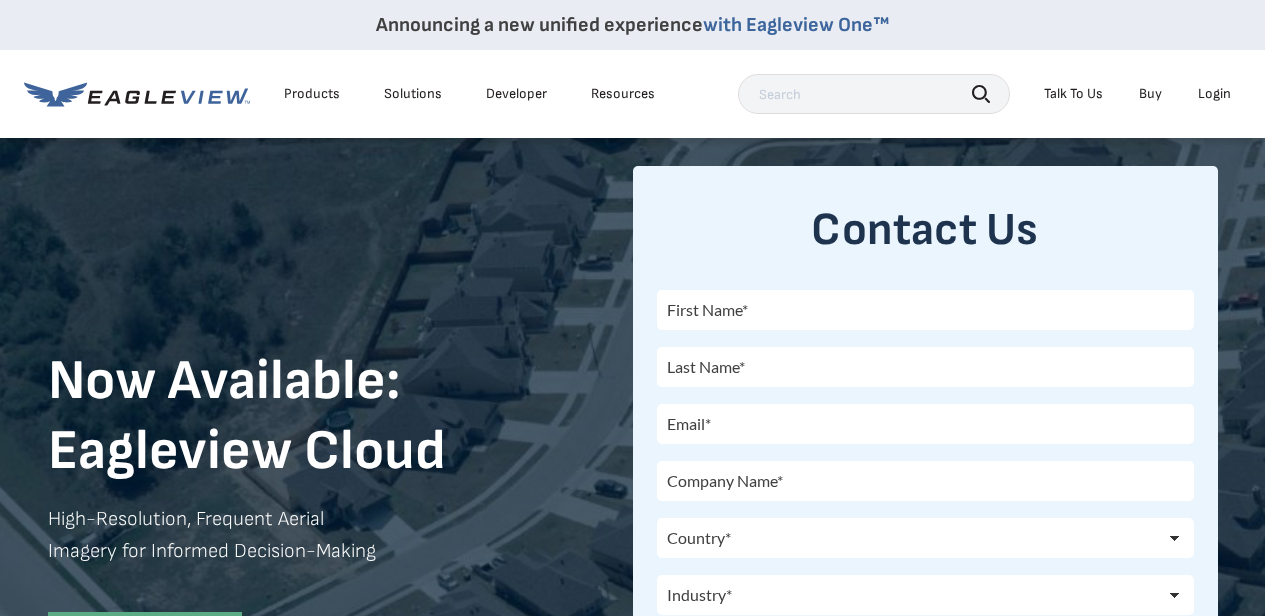 scroll, scrollTop: 0, scrollLeft: 0, axis: both 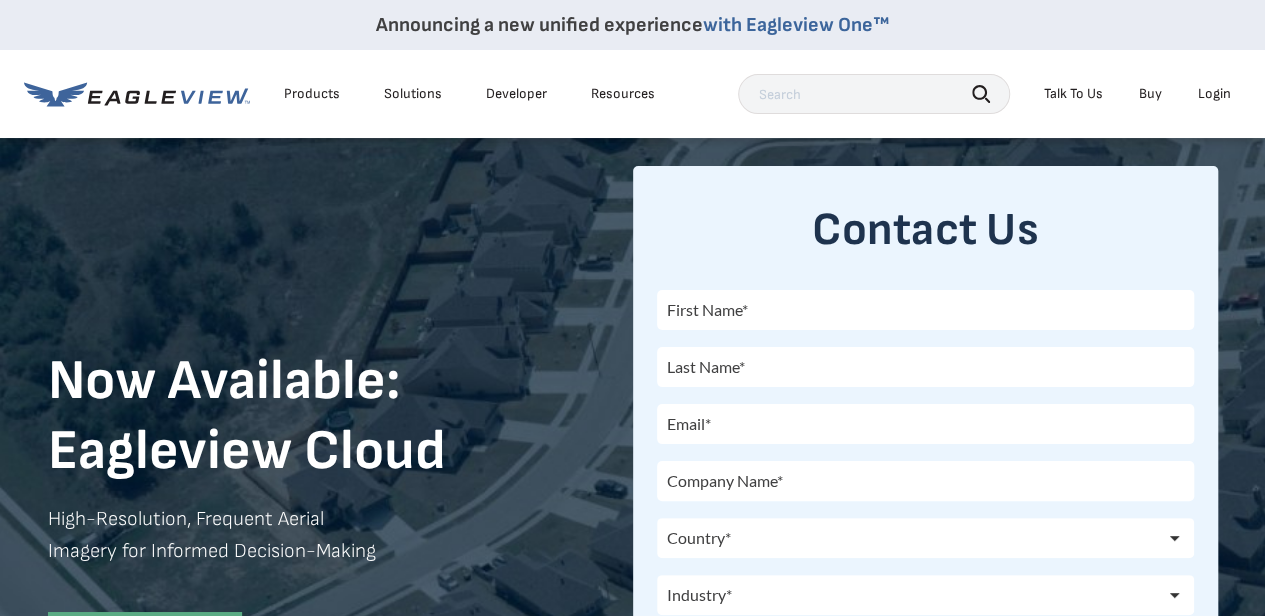 click on "Login" at bounding box center (1214, 94) 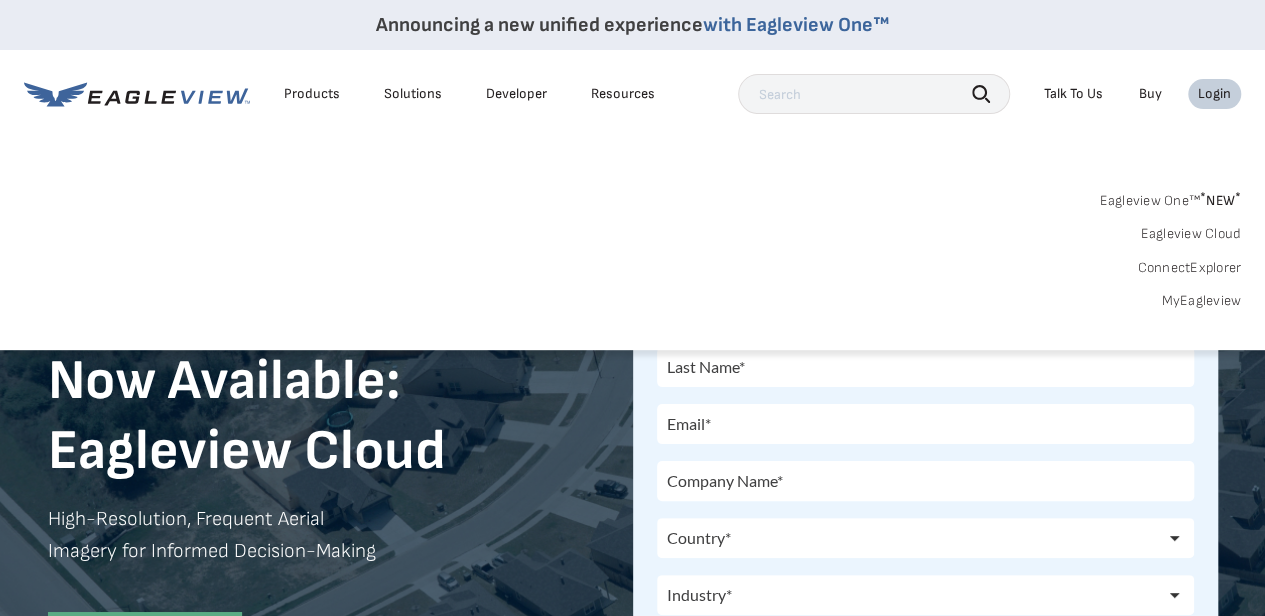 click on "Eagleview One™  * NEW *" at bounding box center (1170, 197) 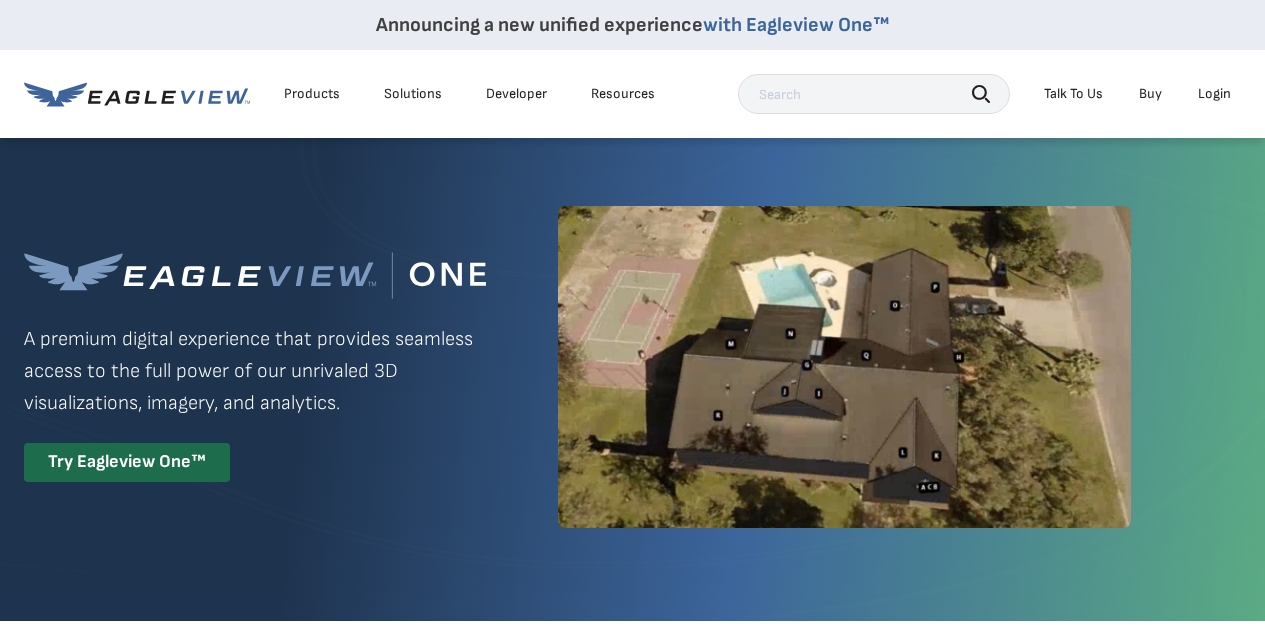 scroll, scrollTop: 0, scrollLeft: 0, axis: both 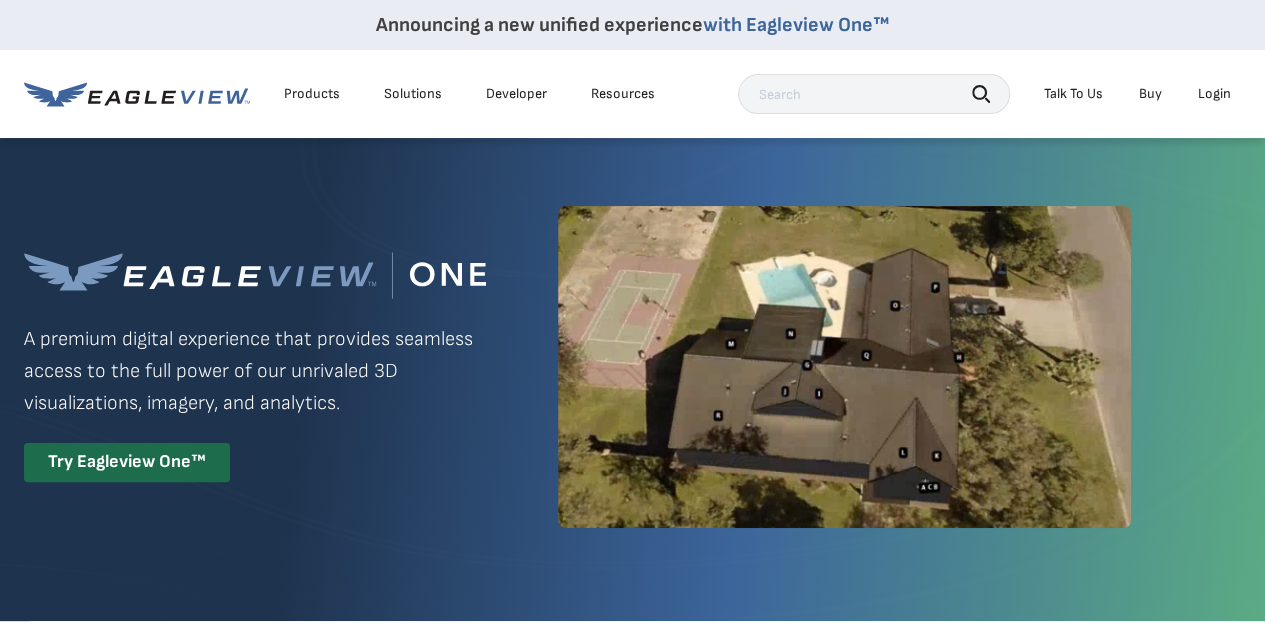 click on "Login" at bounding box center (1214, 94) 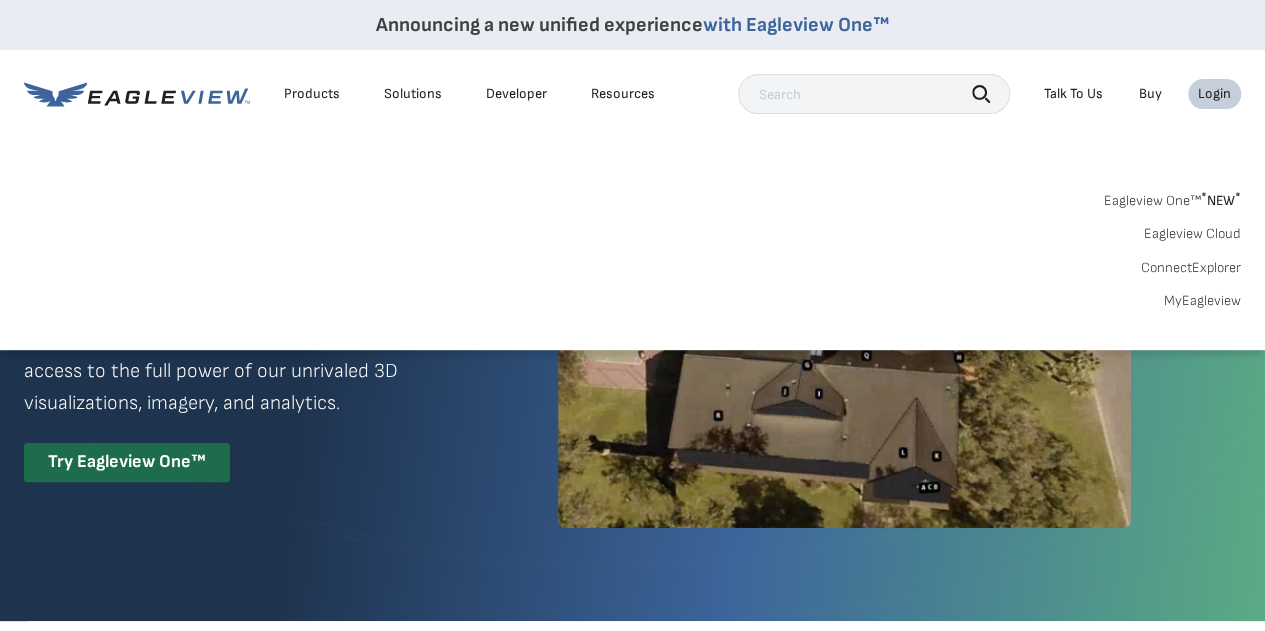 click on "Eagleview Cloud" at bounding box center (1192, 234) 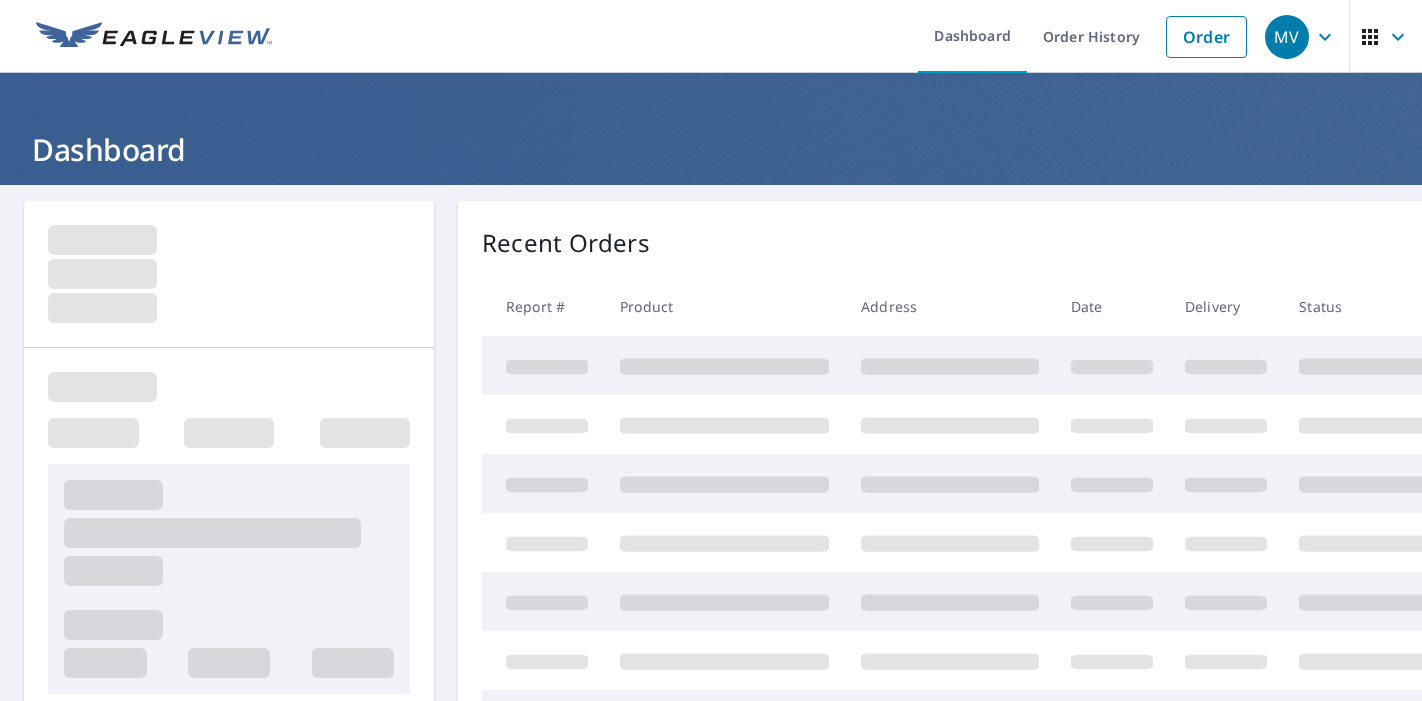 scroll, scrollTop: 0, scrollLeft: 0, axis: both 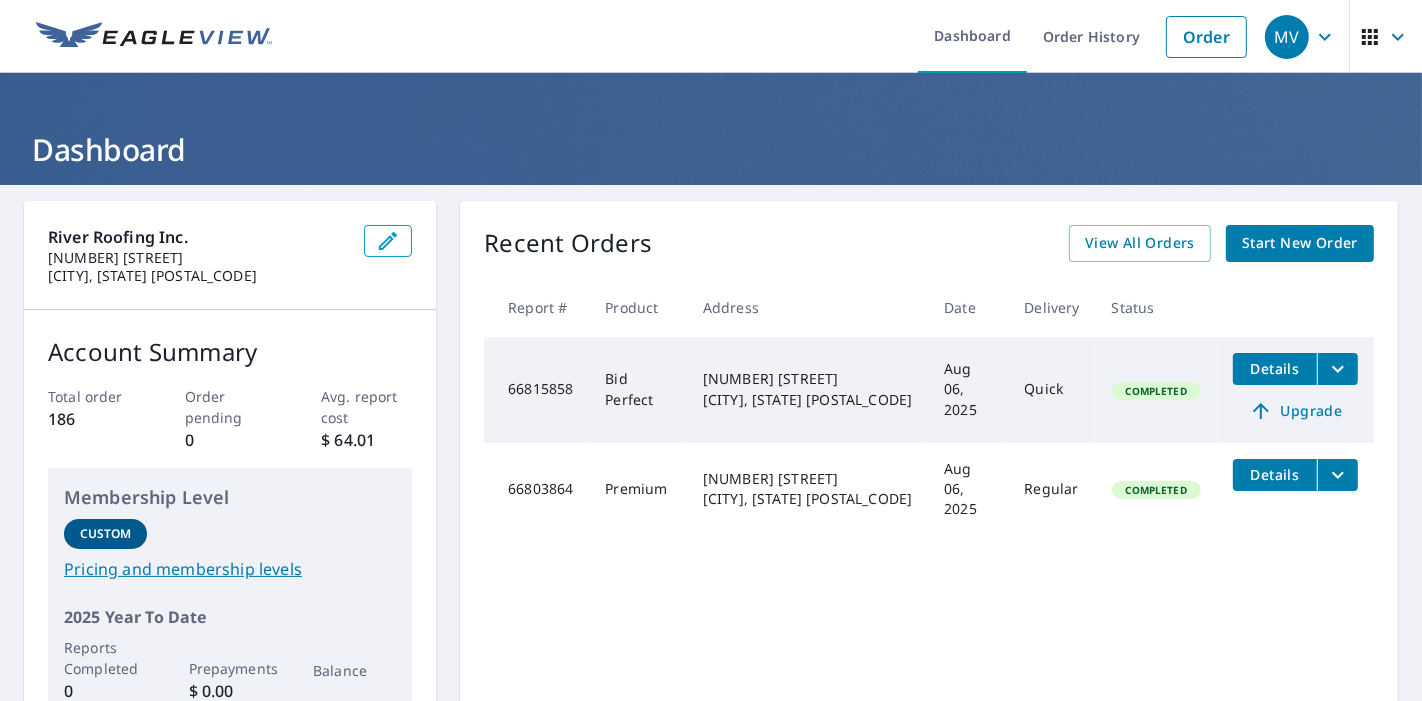 click on "Upgrade" at bounding box center (1295, 411) 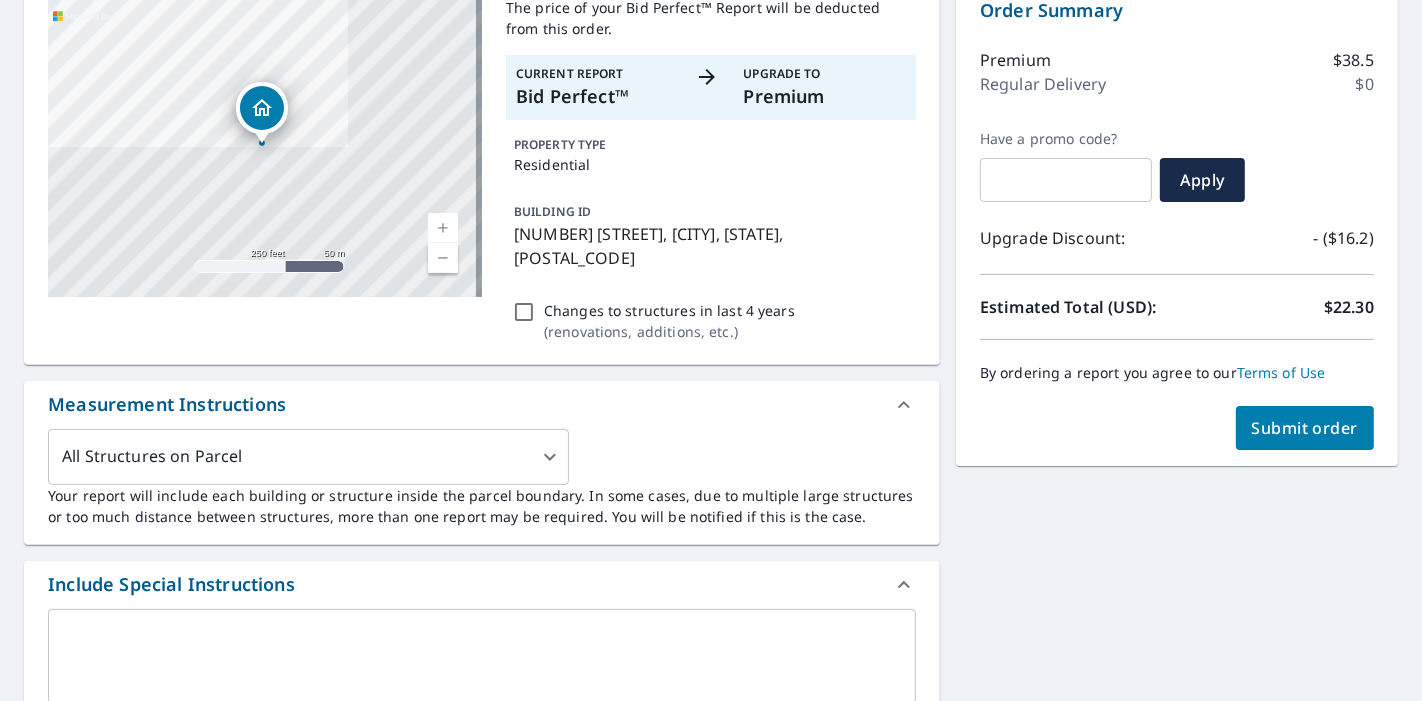 scroll, scrollTop: 222, scrollLeft: 0, axis: vertical 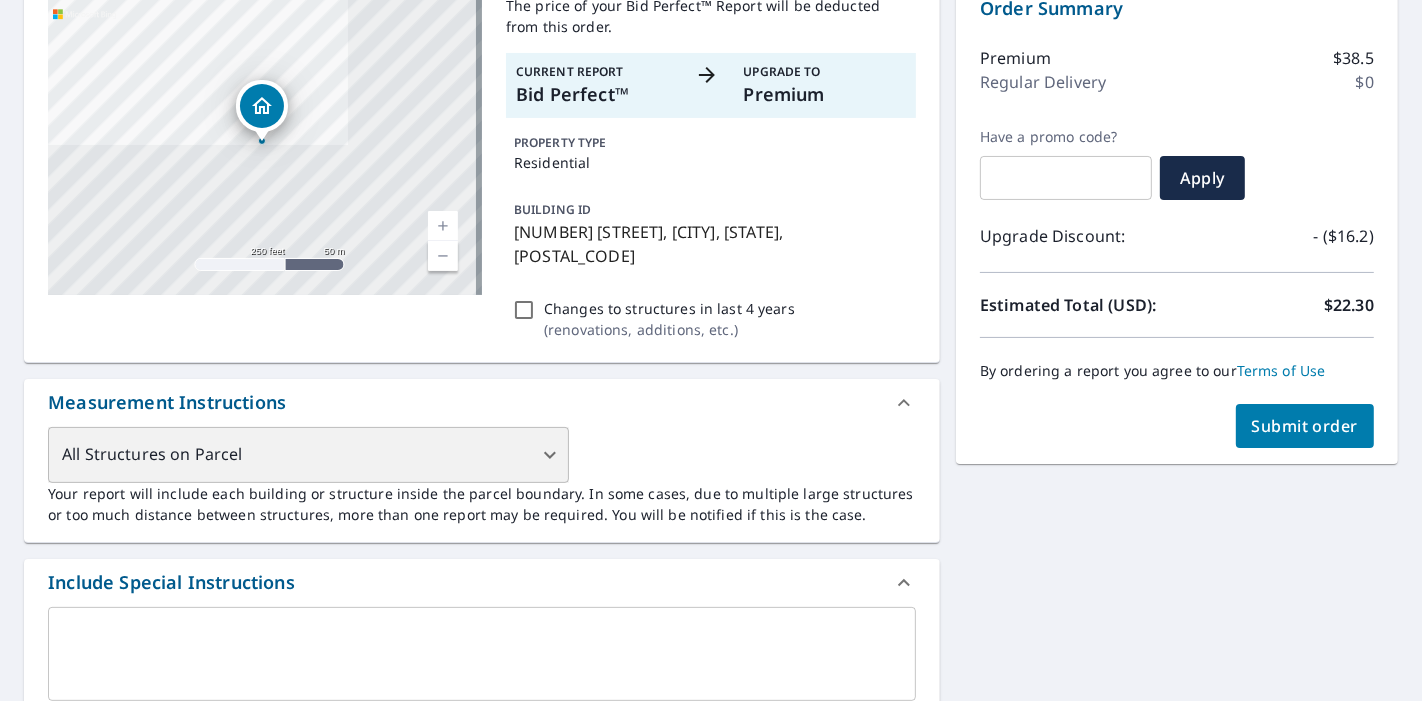 click on "All Structures on Parcel" at bounding box center [308, 455] 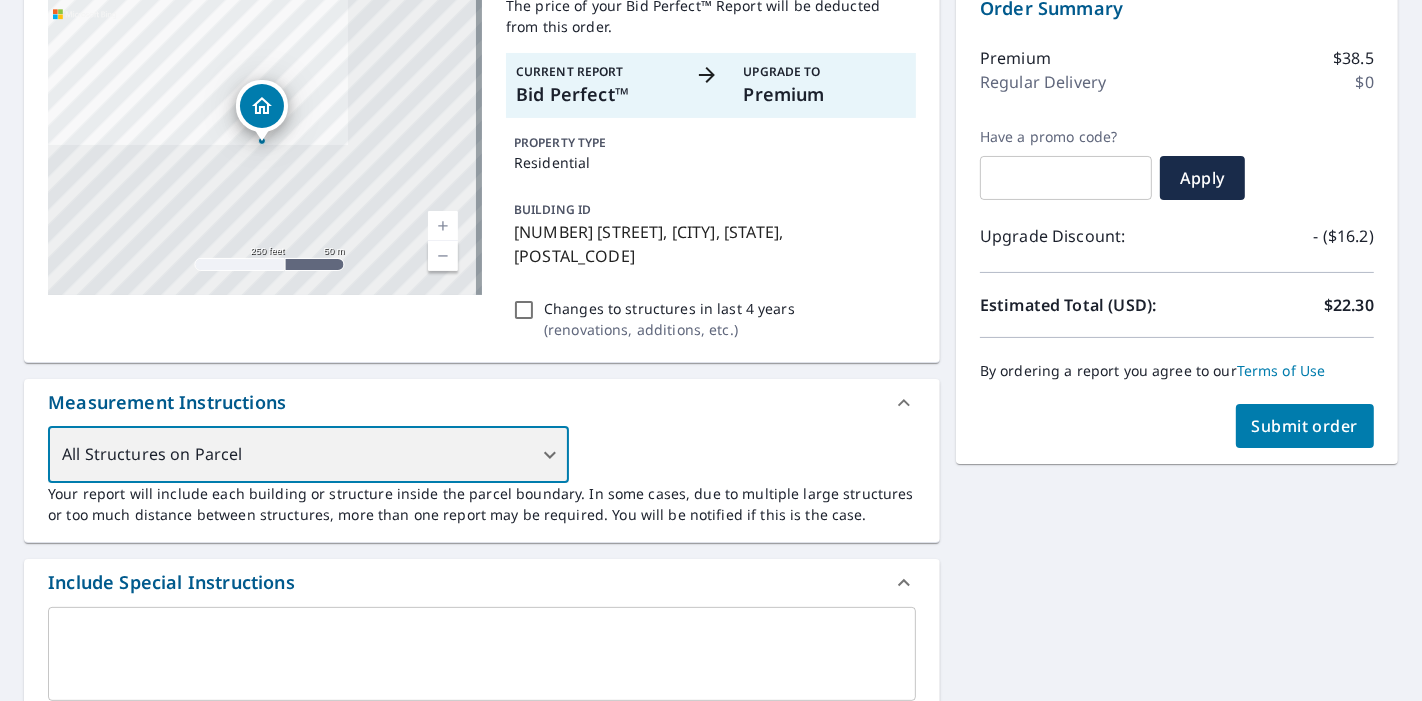 click on "All Structures on Parcel" at bounding box center [308, 455] 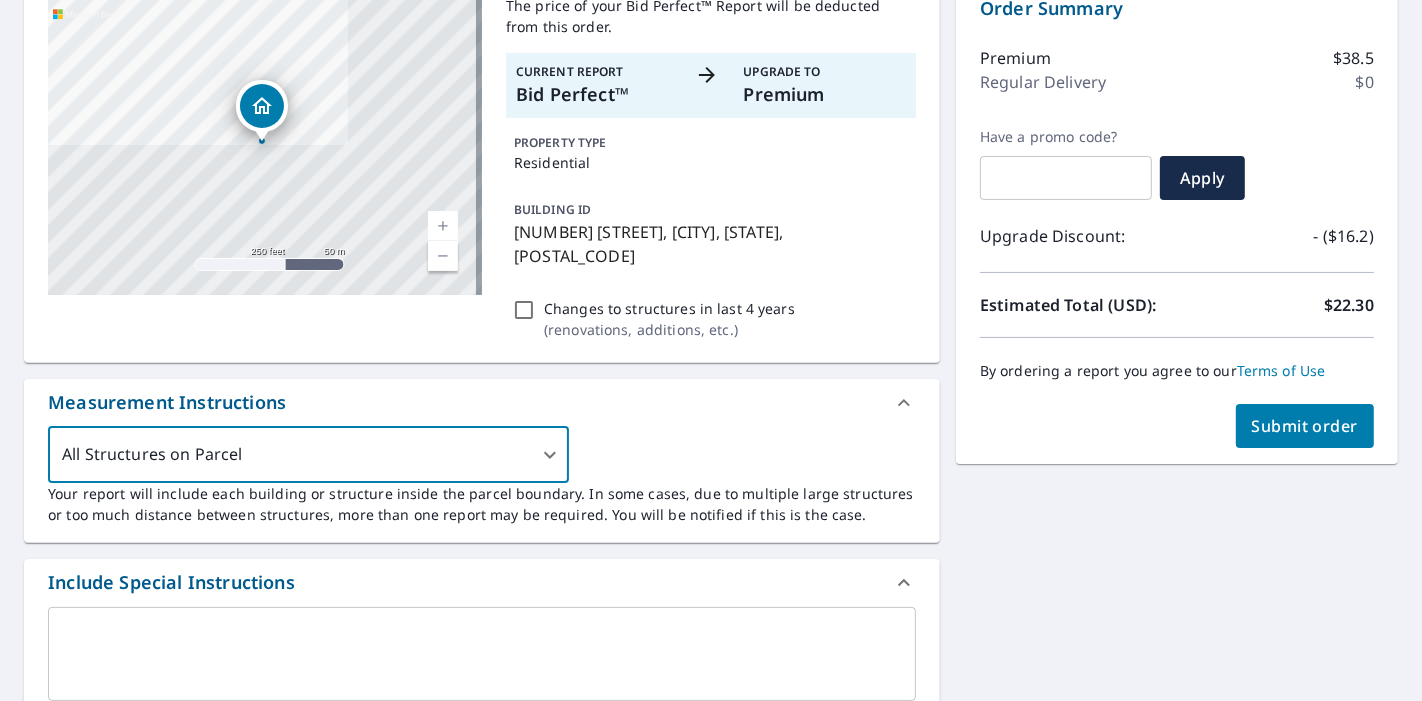 click on "All Structures on Parcel 3 ​ Your report will include each building or structure inside the parcel boundary. In some cases, due to multiple large structures or too much distance between structures, more than one report may be required. You will be notified if this is the case." at bounding box center (482, 476) 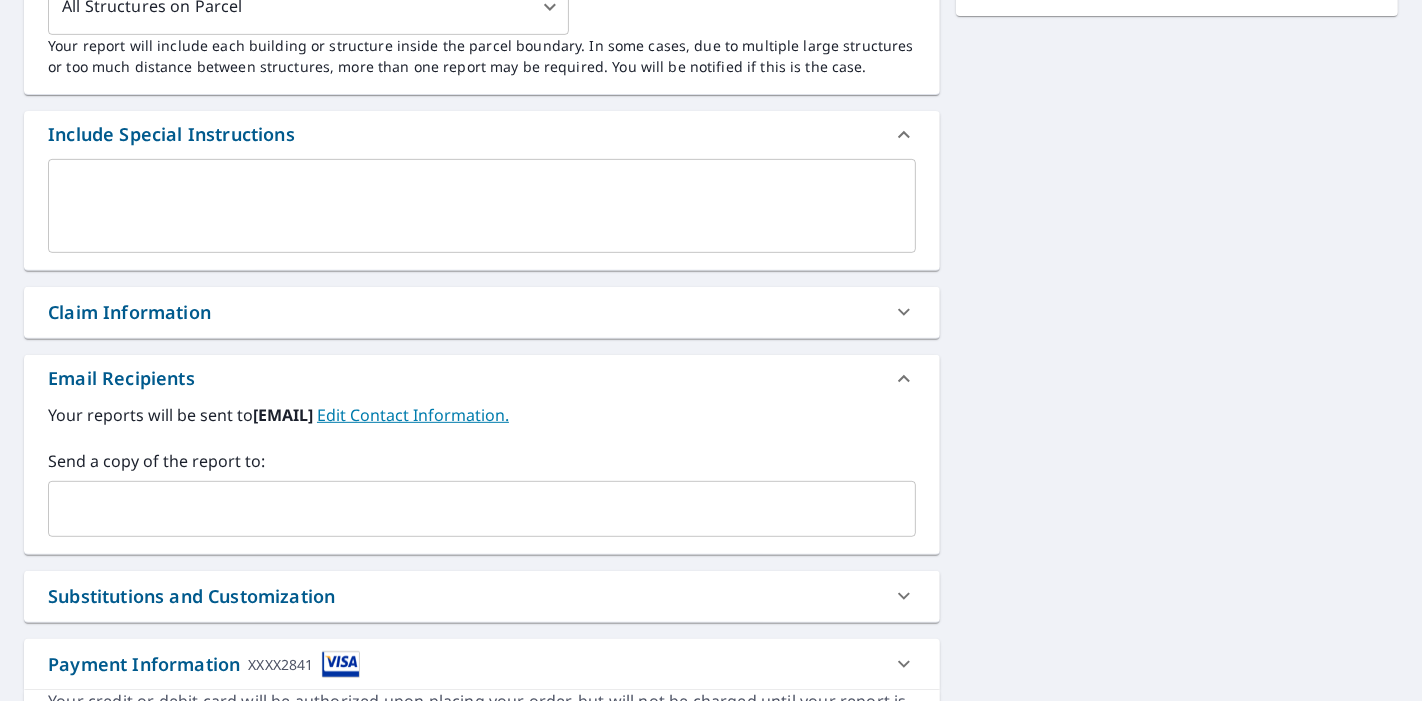 scroll, scrollTop: 761, scrollLeft: 0, axis: vertical 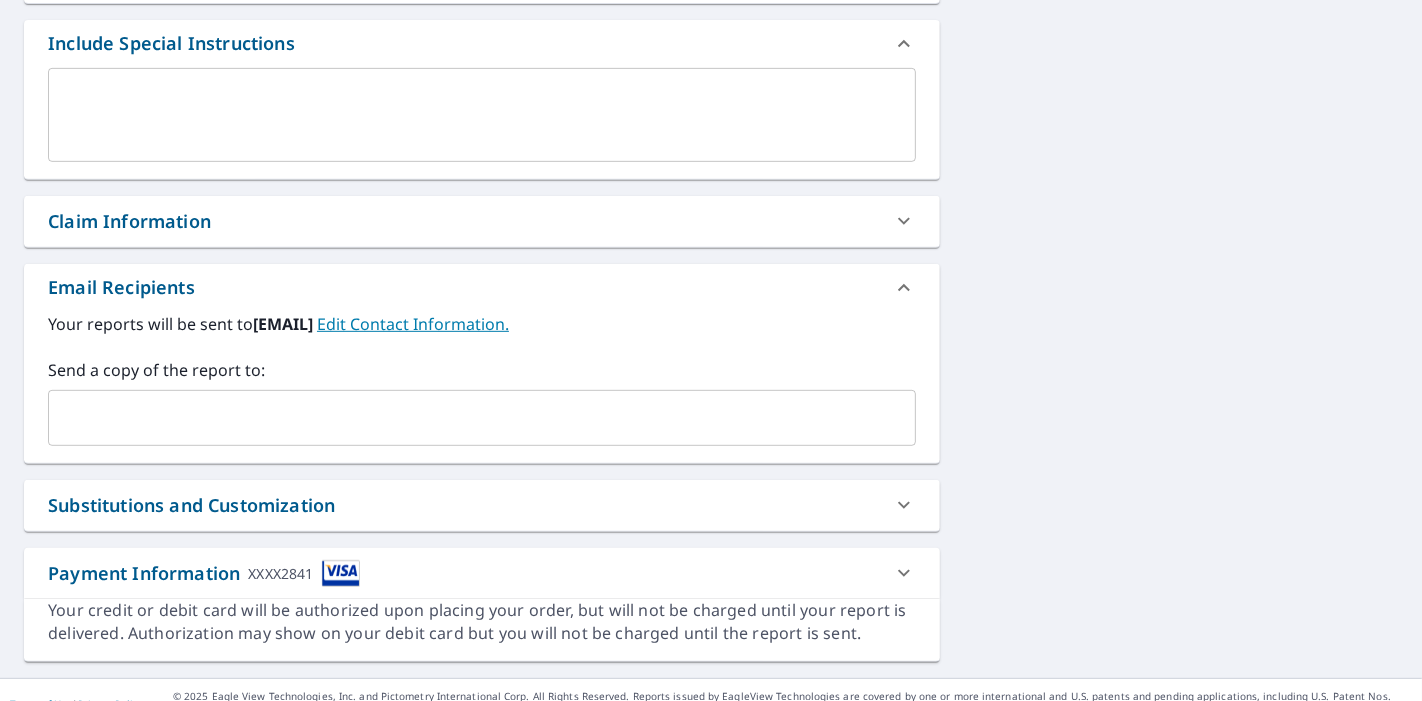 click at bounding box center (467, 418) 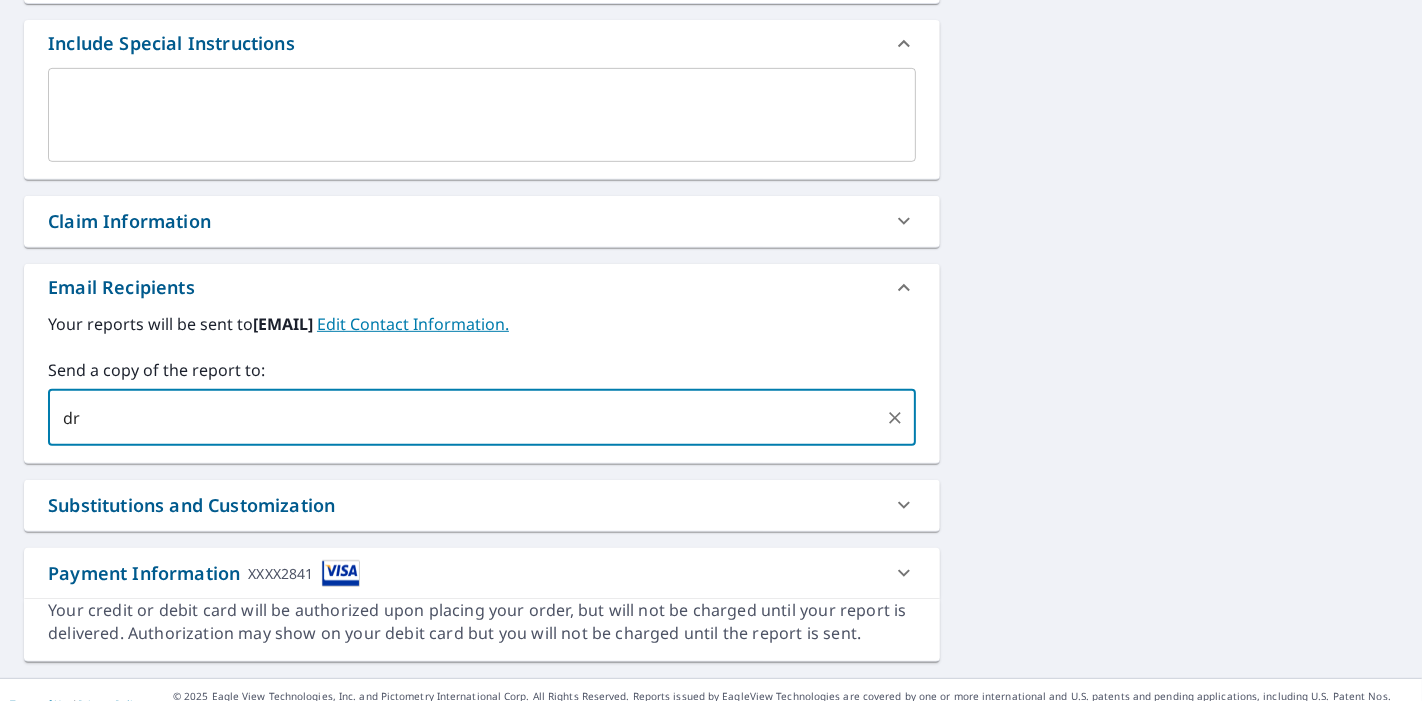 type on "d" 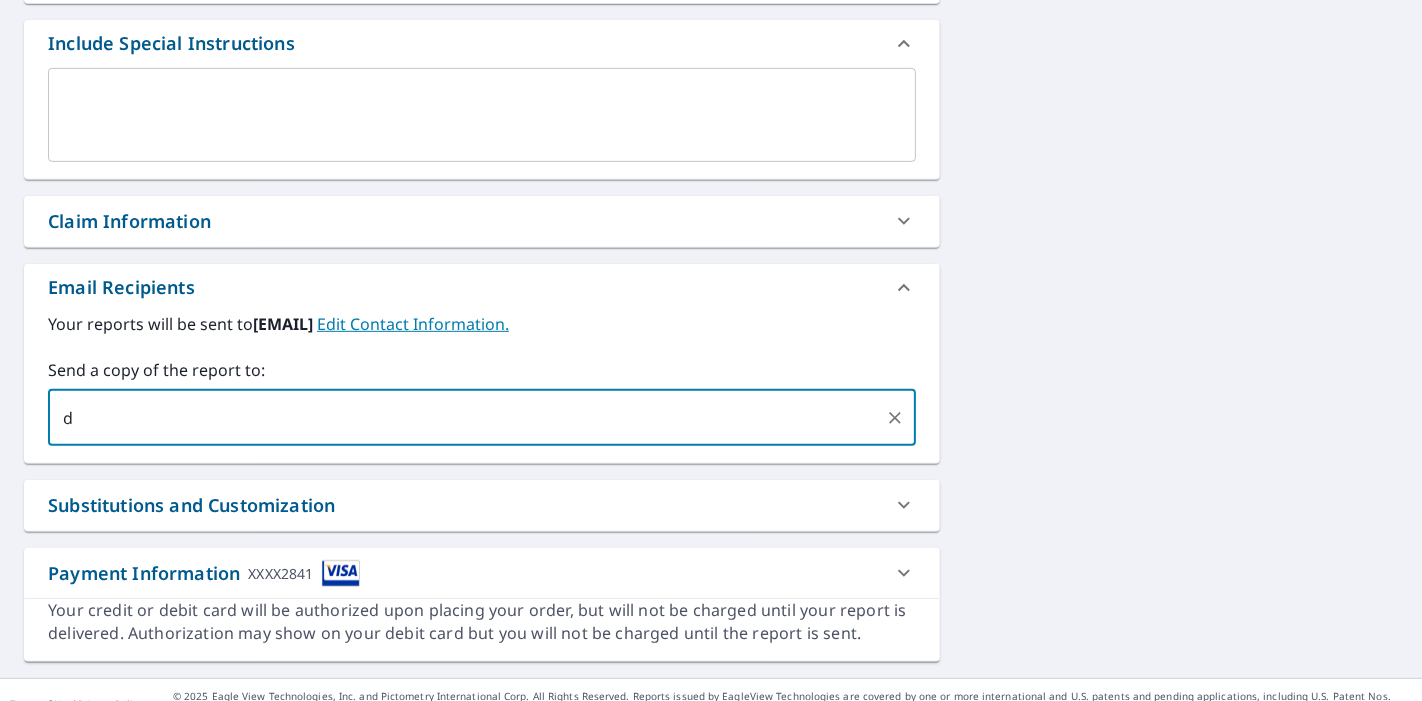 type 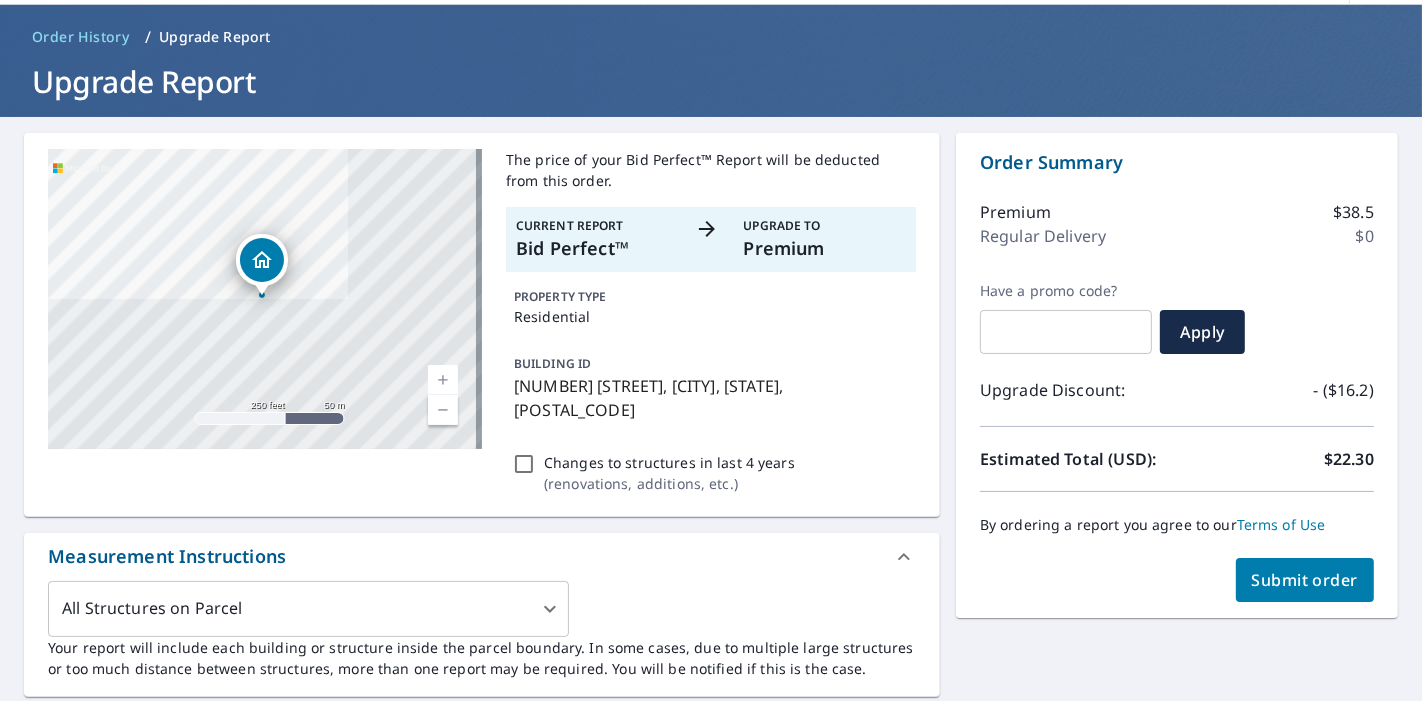 scroll, scrollTop: 0, scrollLeft: 0, axis: both 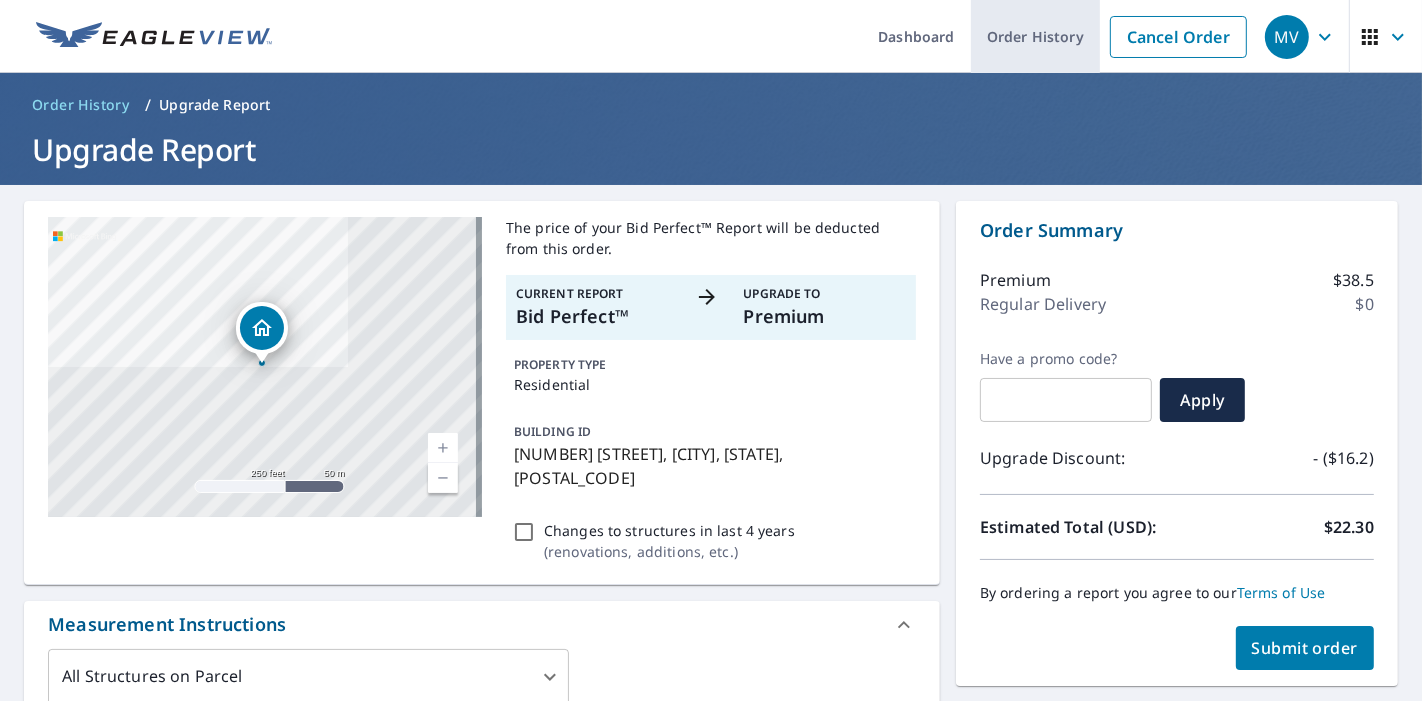 click on "Order History" at bounding box center [1035, 36] 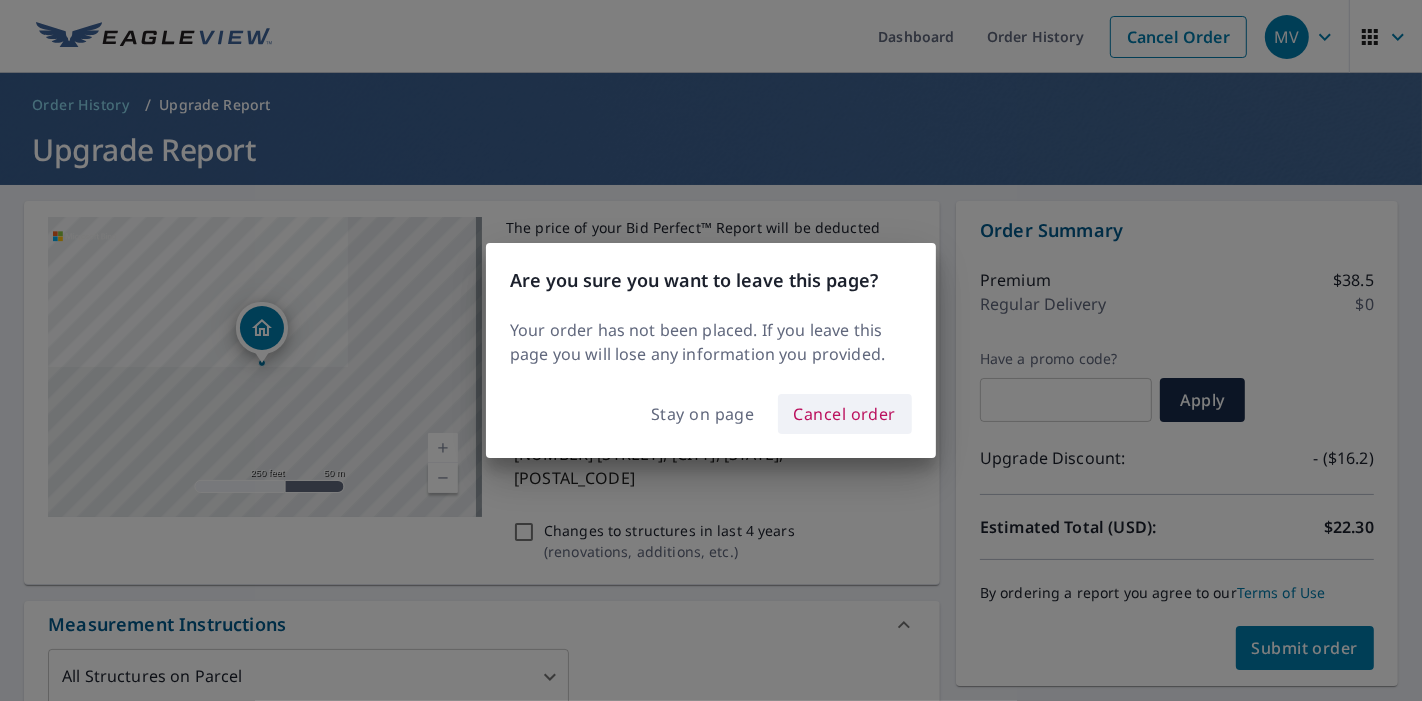 click on "Cancel order" at bounding box center [845, 414] 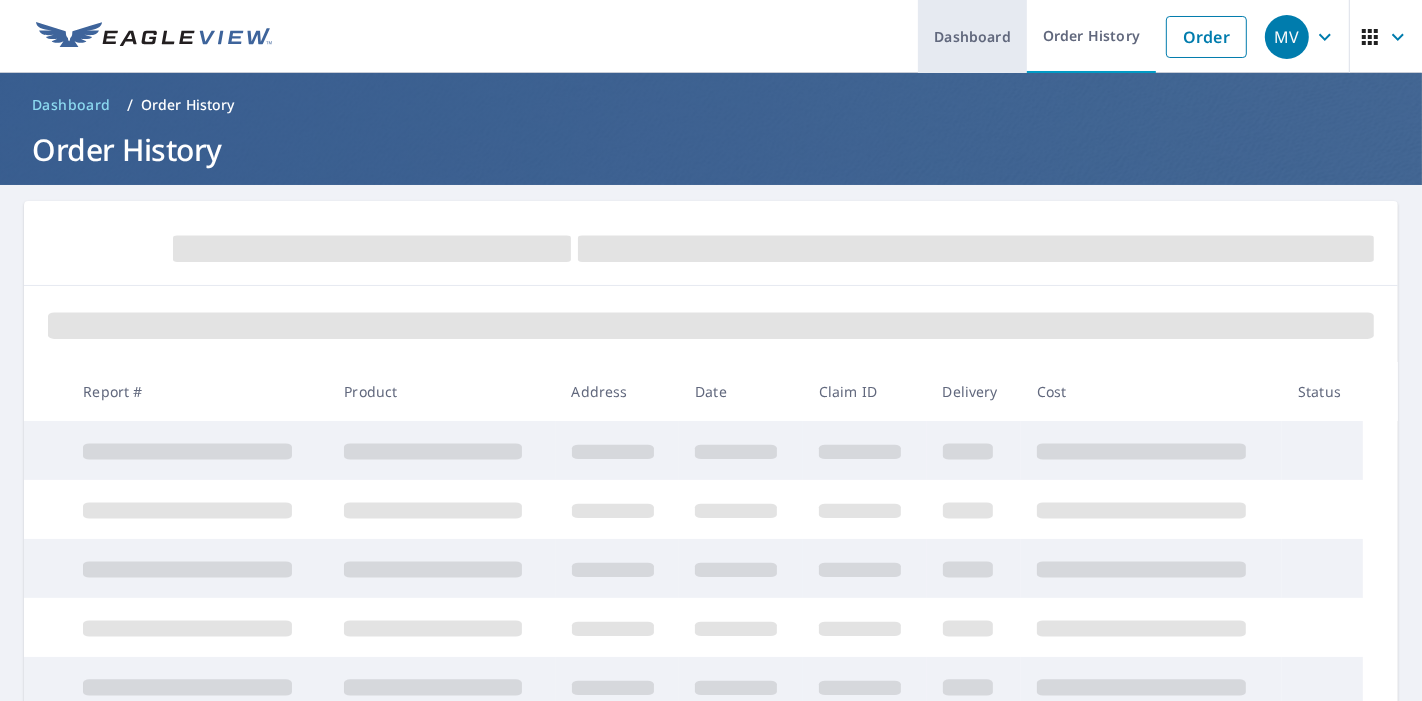 click on "Dashboard" at bounding box center [972, 36] 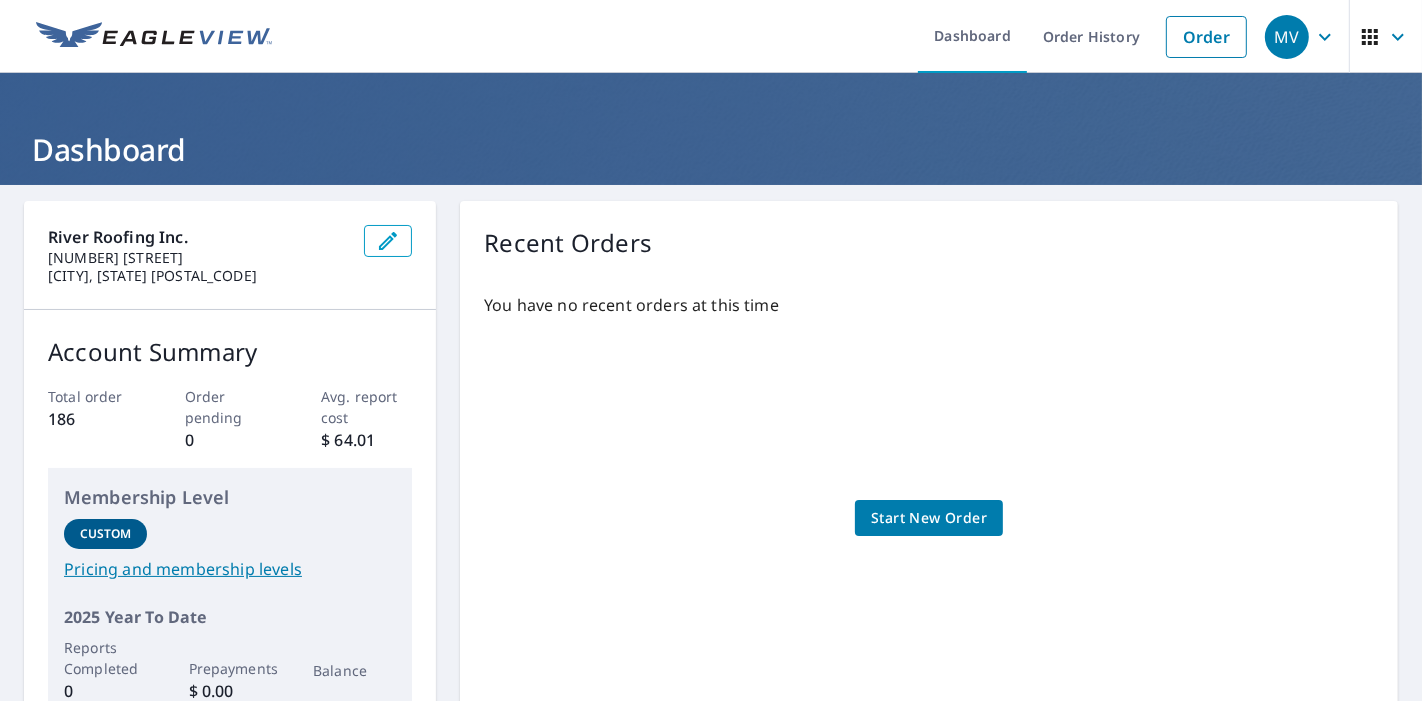 click on "Start New Order" at bounding box center (929, 518) 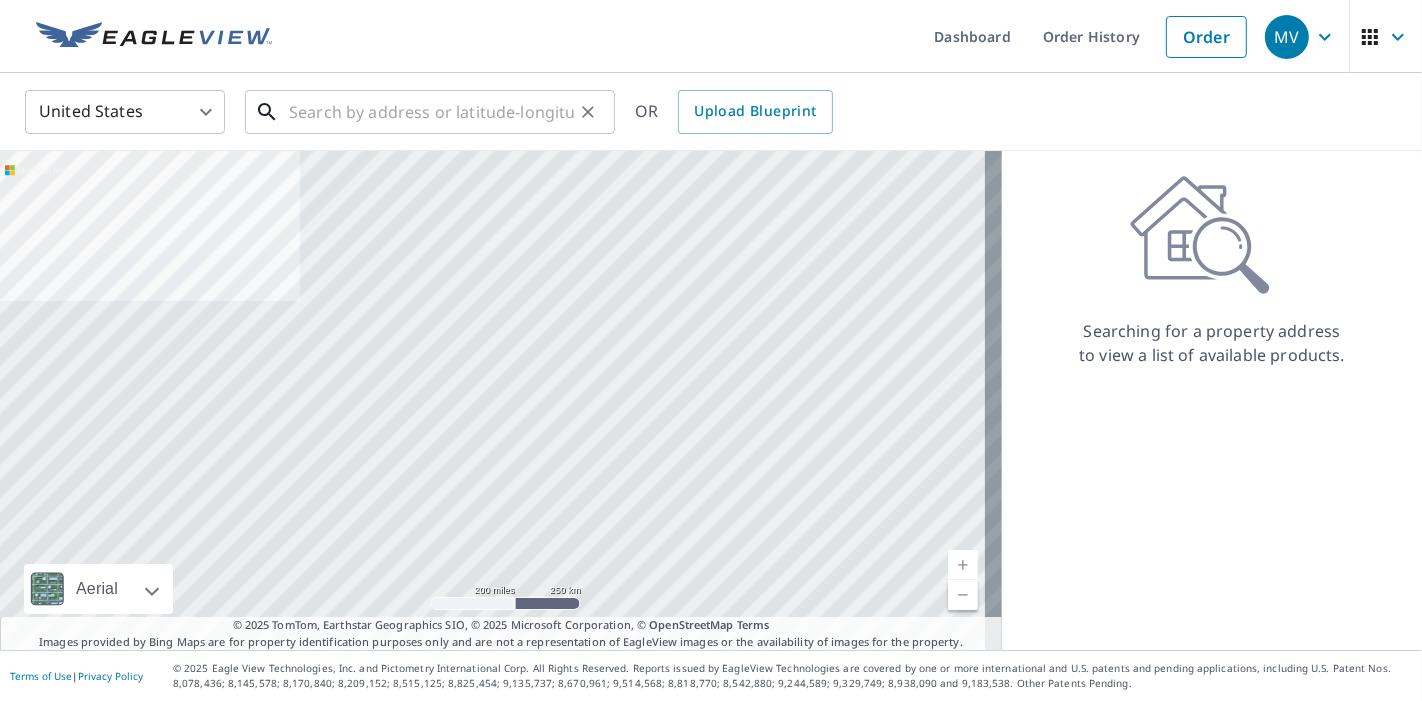 click at bounding box center (431, 112) 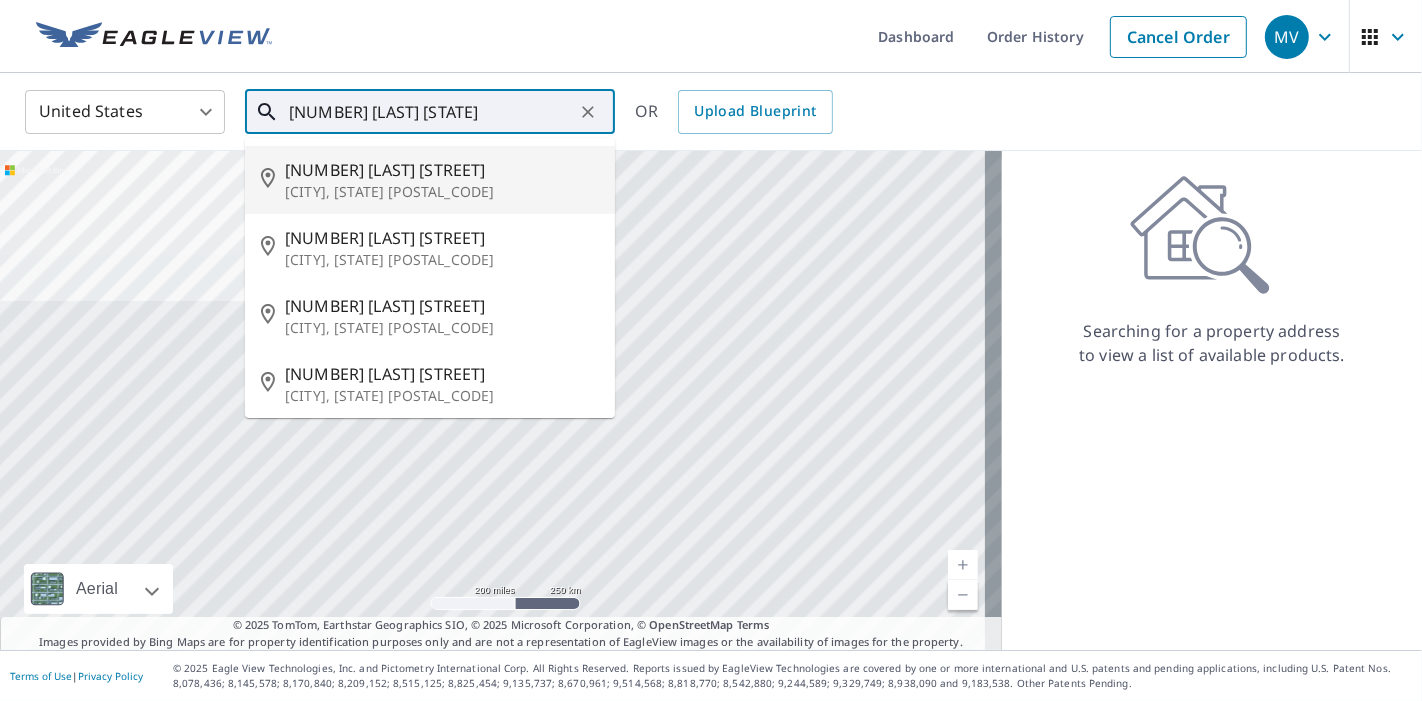click on "[NUMBER] [LAST] [STATE]" at bounding box center (431, 112) 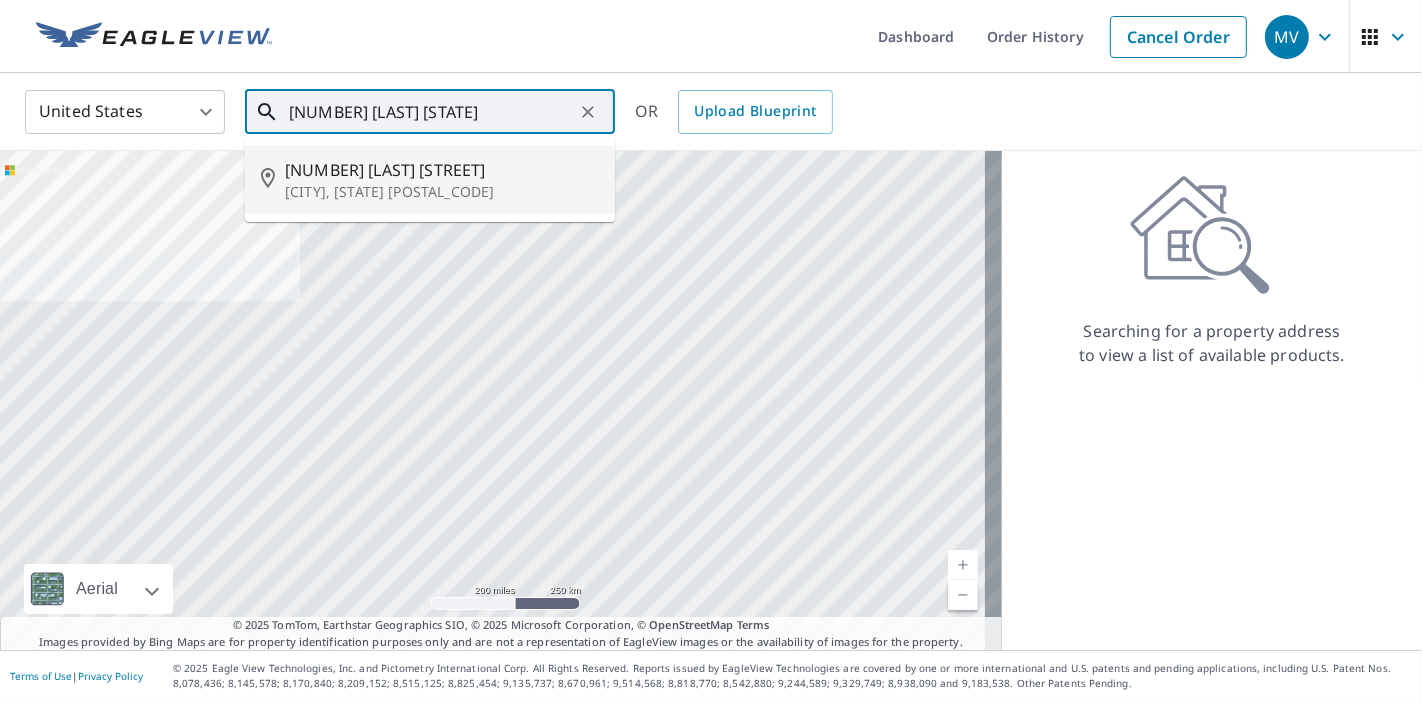 click on "[NUMBER] [LAST] [STREET]" at bounding box center [442, 170] 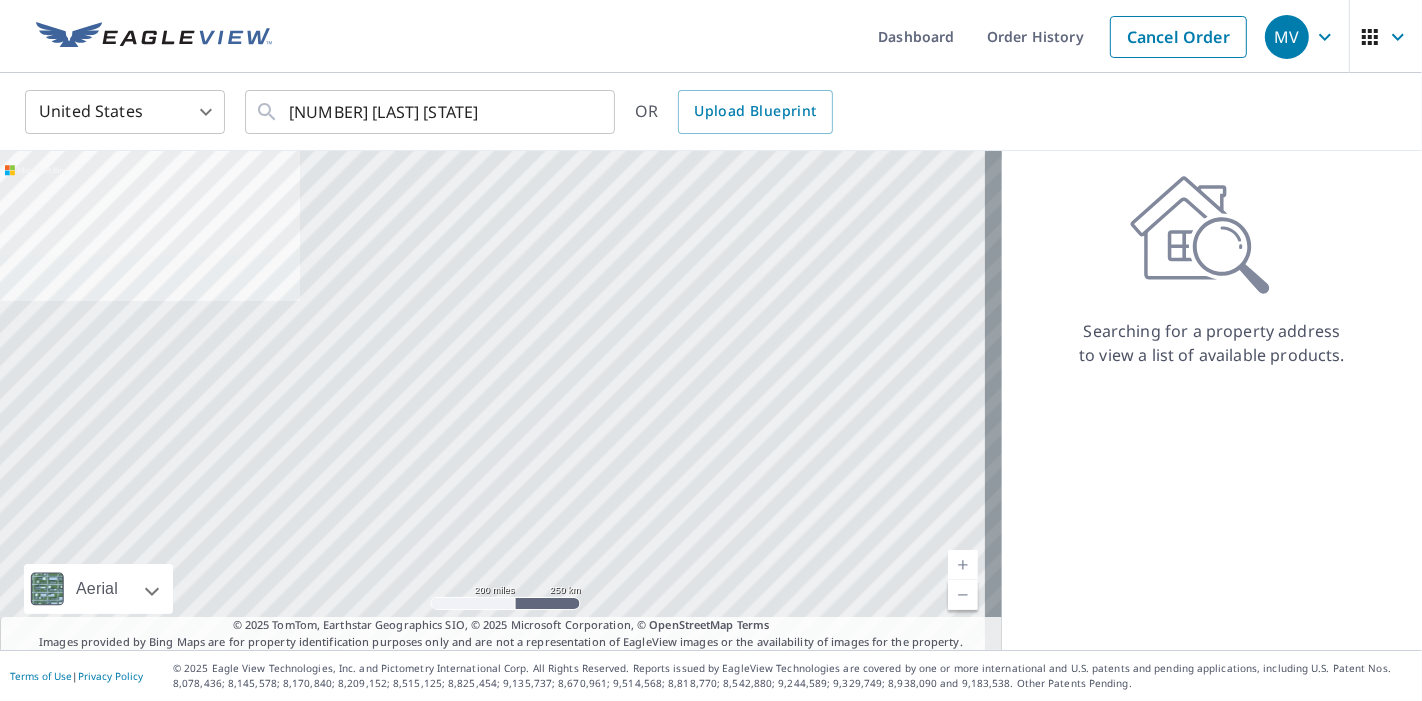 type on "[NUMBER] [LAST] [STREET] [CITY], [STATE] [POSTAL_CODE]" 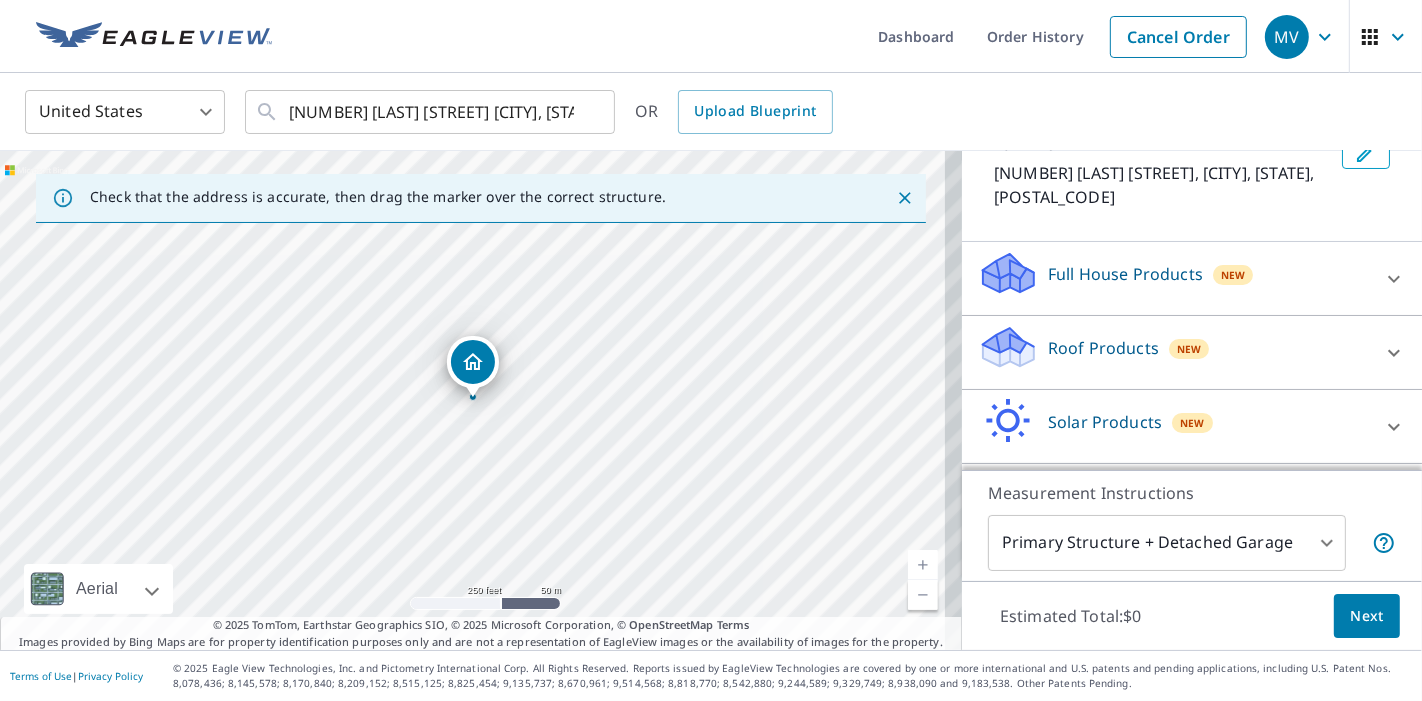 scroll, scrollTop: 181, scrollLeft: 0, axis: vertical 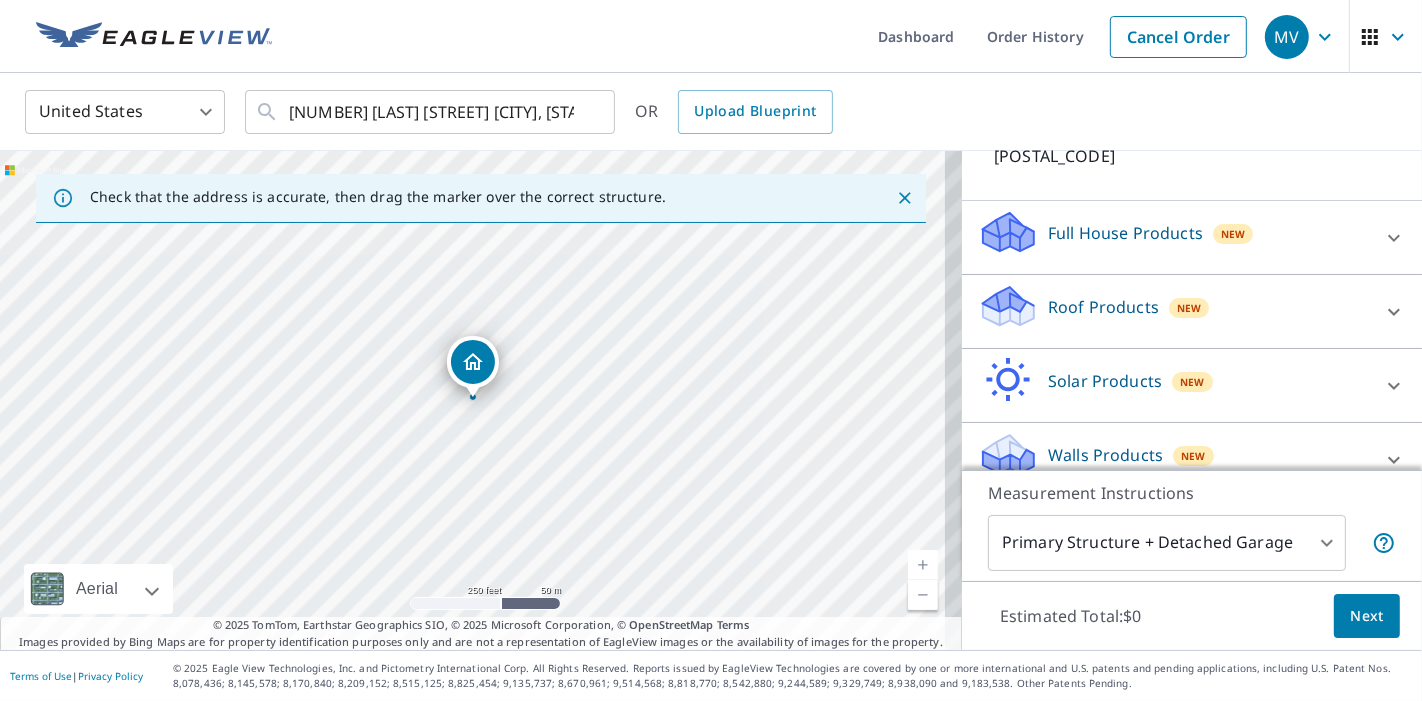 click at bounding box center [1394, 312] 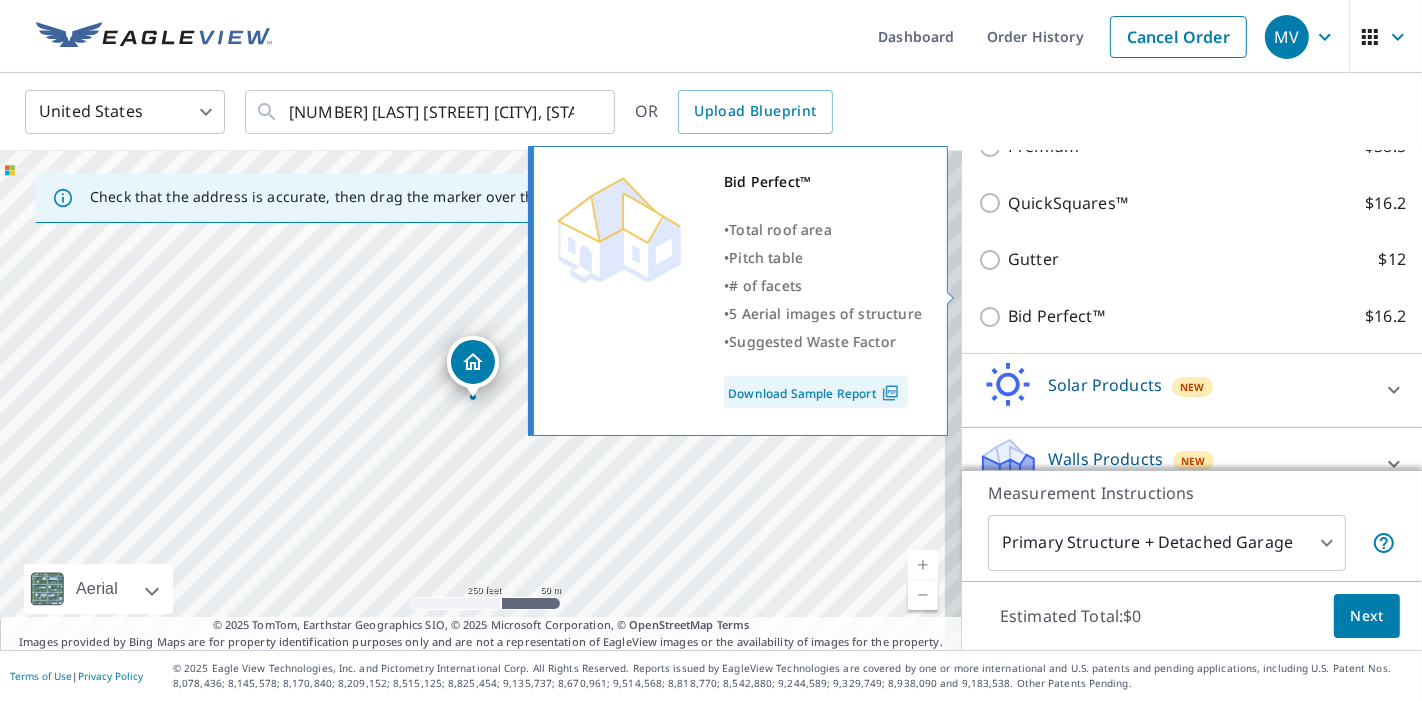 scroll, scrollTop: 292, scrollLeft: 0, axis: vertical 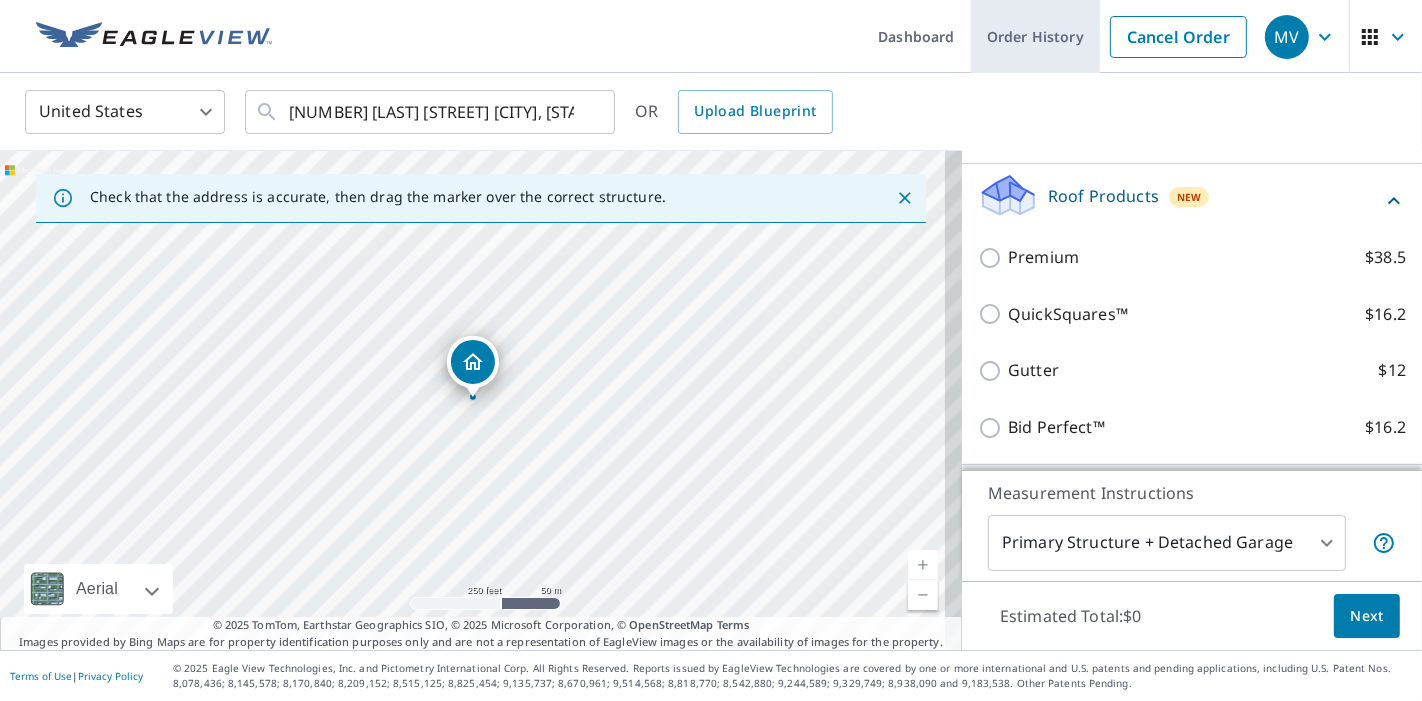click on "Order History" at bounding box center [1035, 36] 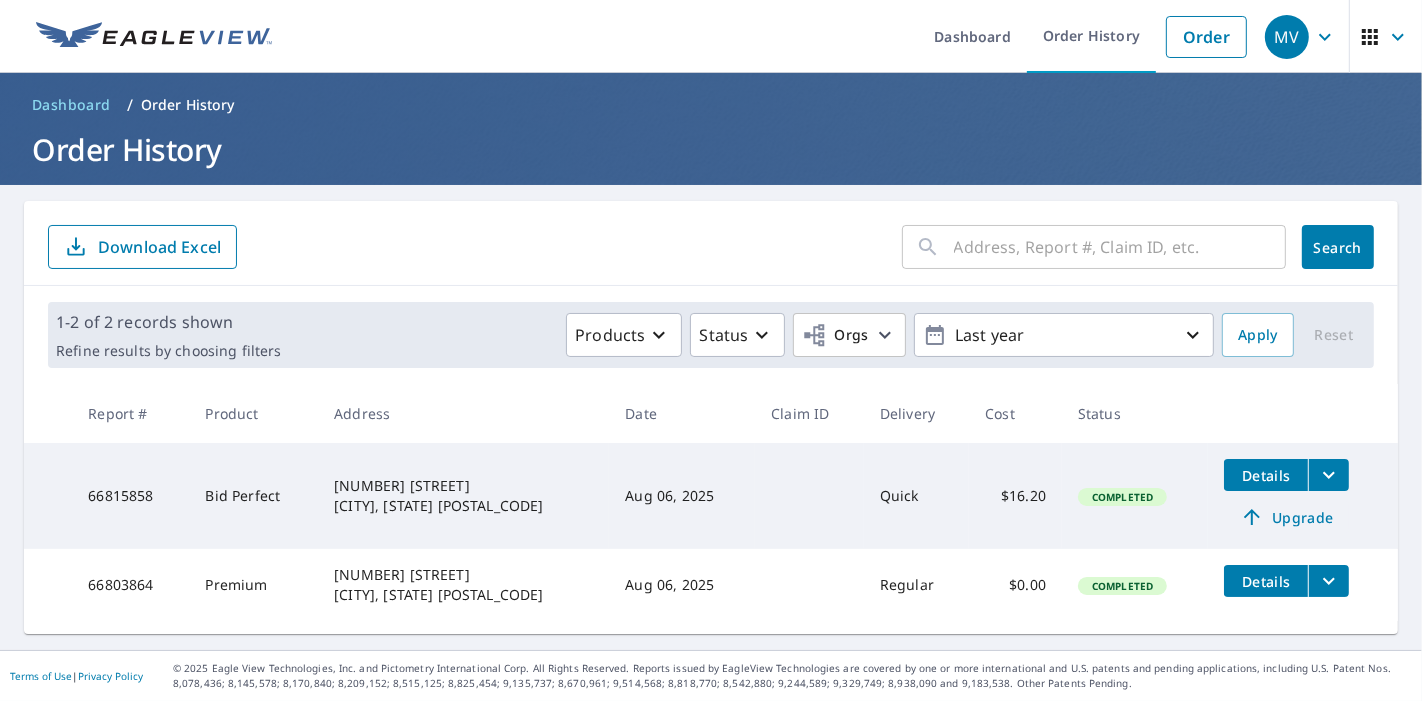 click on "Upgrade" at bounding box center (1286, 517) 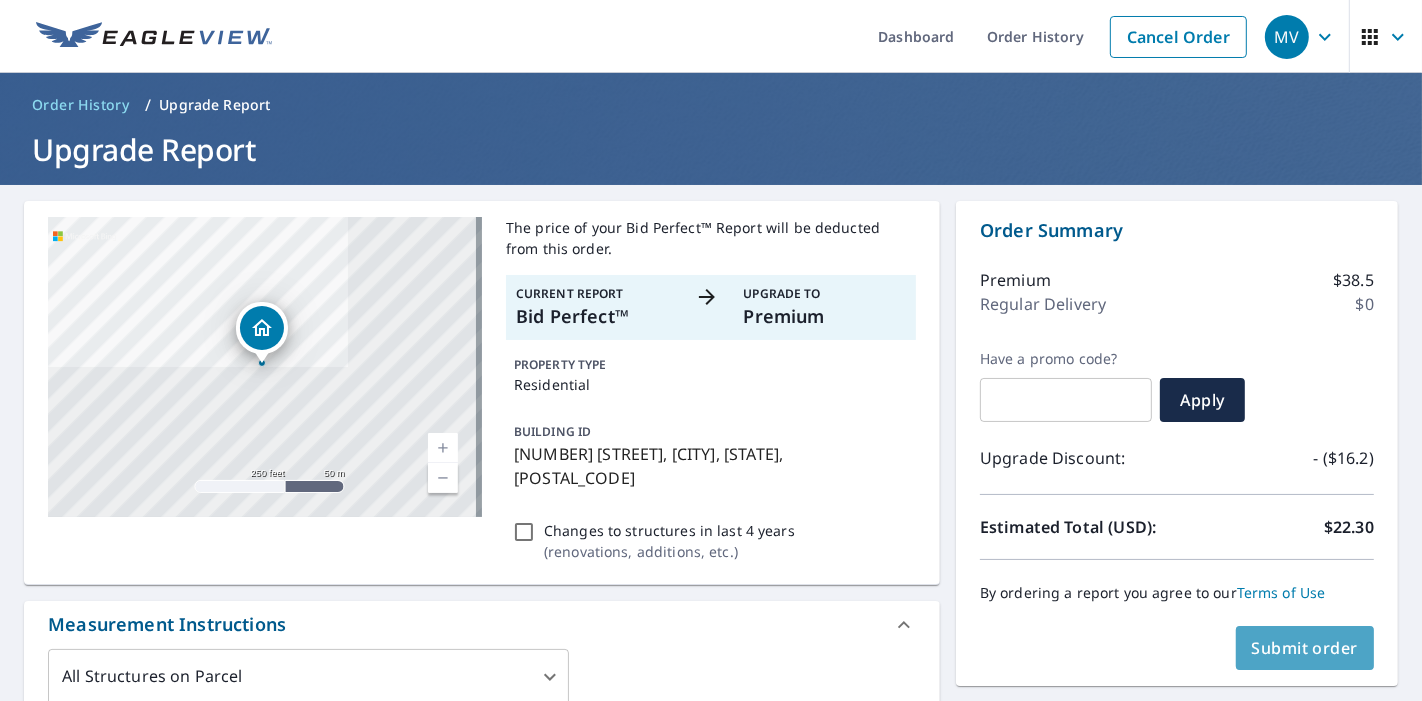 click on "Submit order" at bounding box center [1305, 648] 